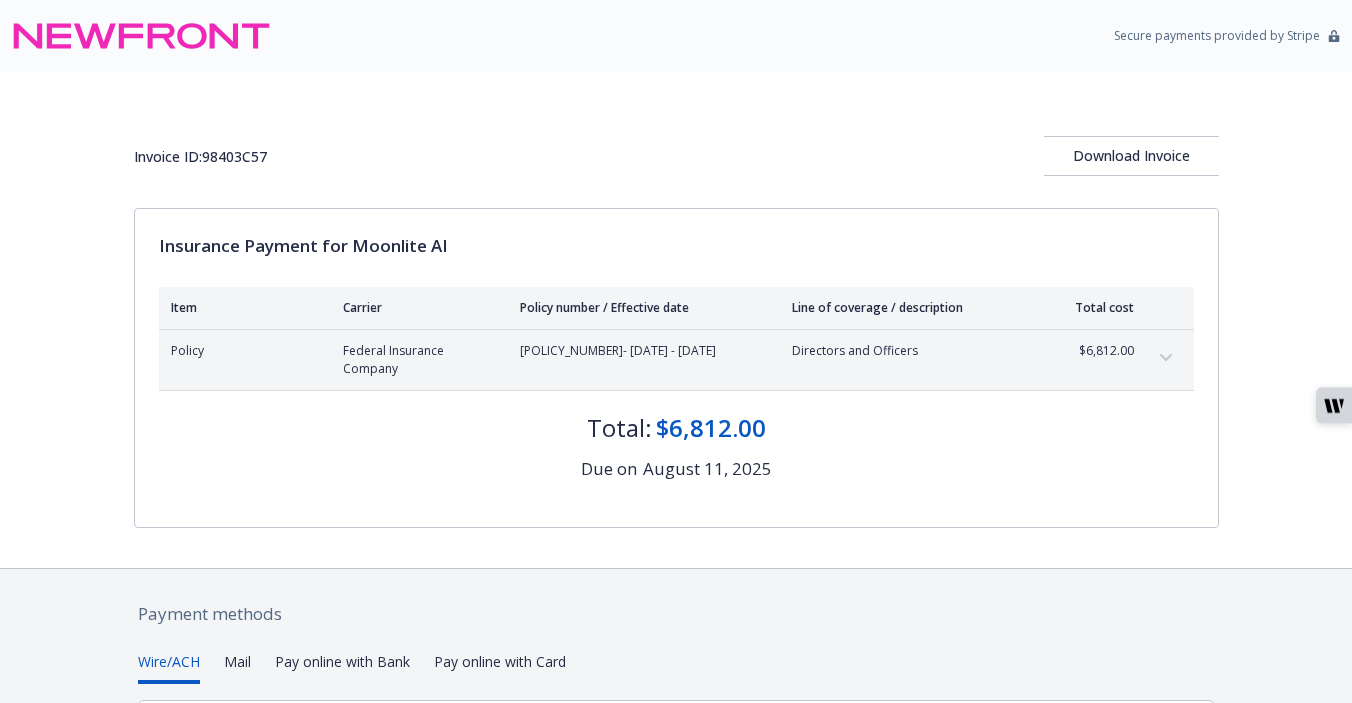 scroll, scrollTop: 278, scrollLeft: 0, axis: vertical 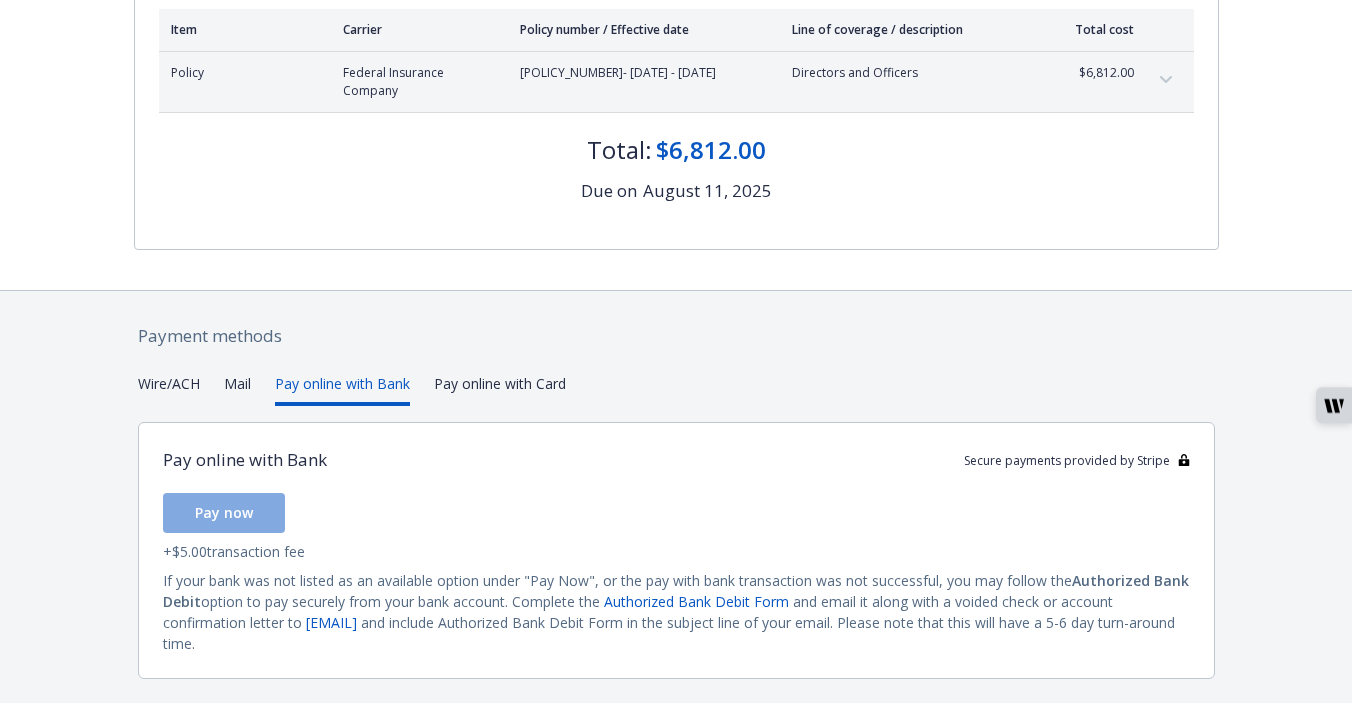 click on "Pay online with Bank" at bounding box center (342, 389) 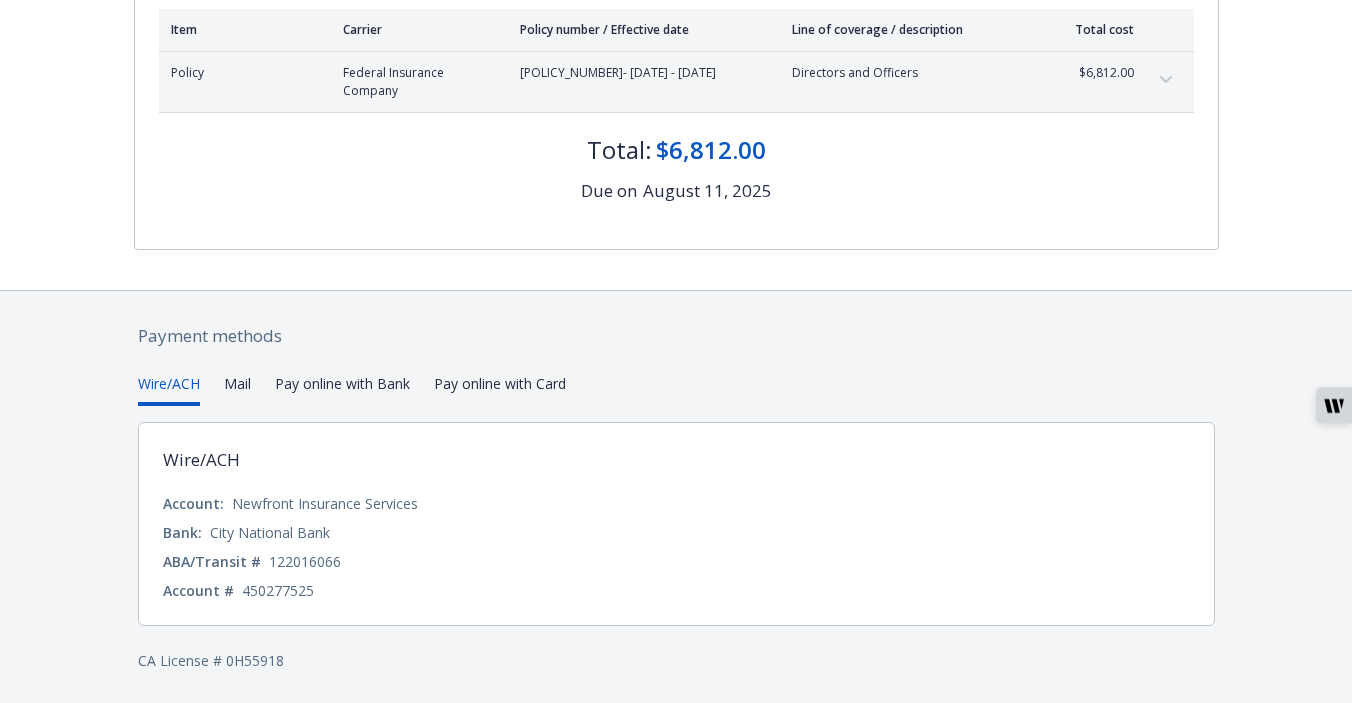 click on "Wire/ACH" at bounding box center [169, 389] 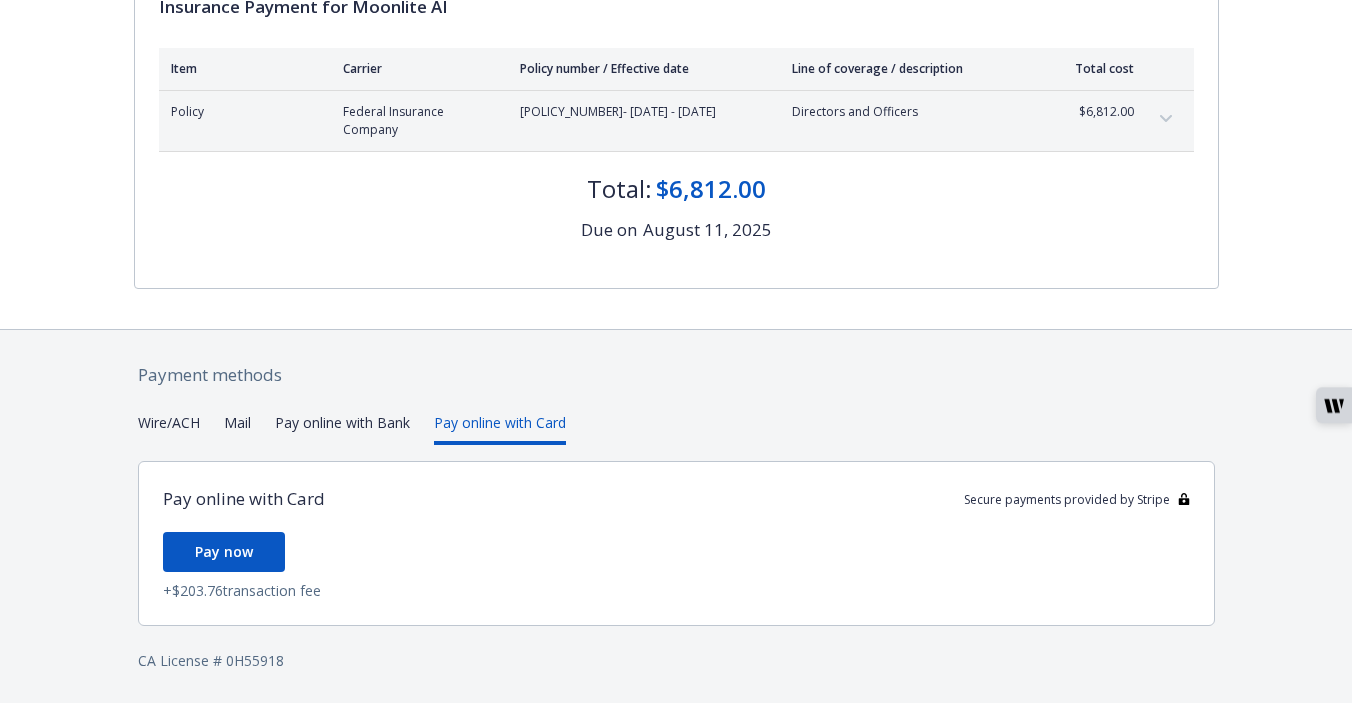 scroll, scrollTop: 239, scrollLeft: 0, axis: vertical 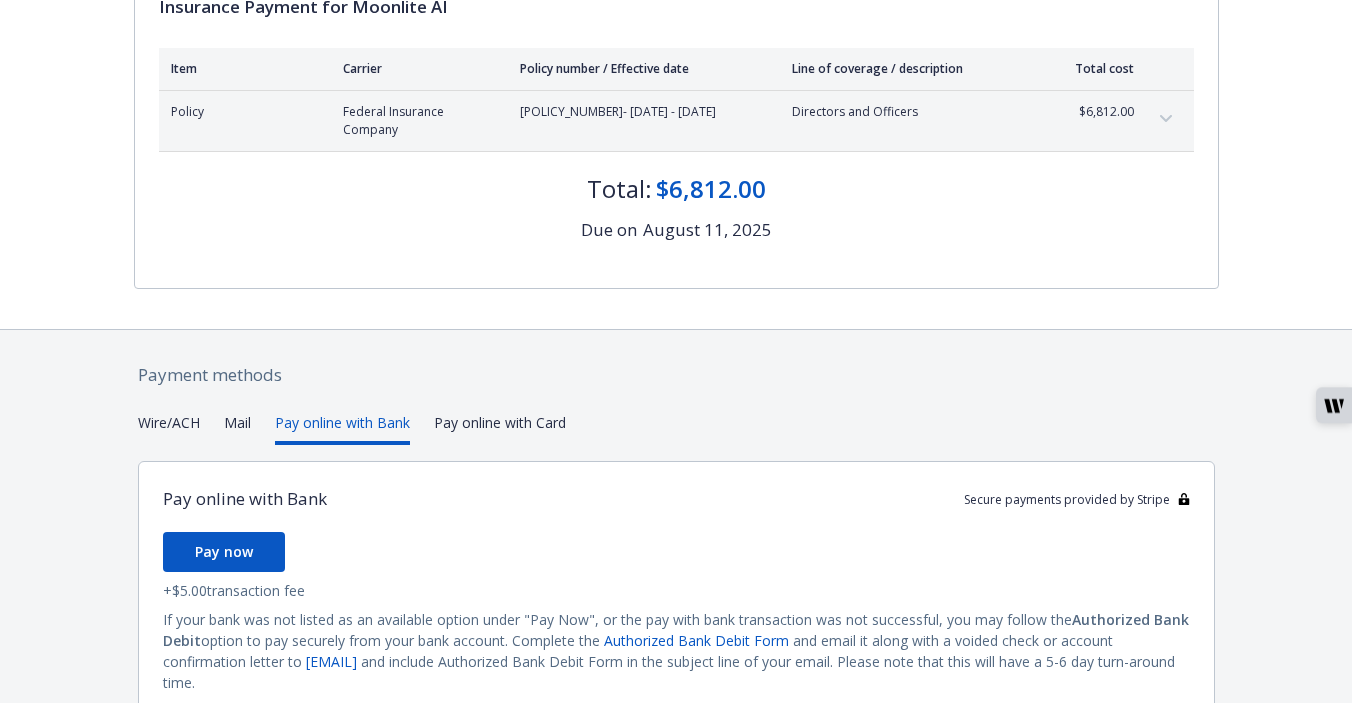 click on "Pay online with Bank" at bounding box center (342, 428) 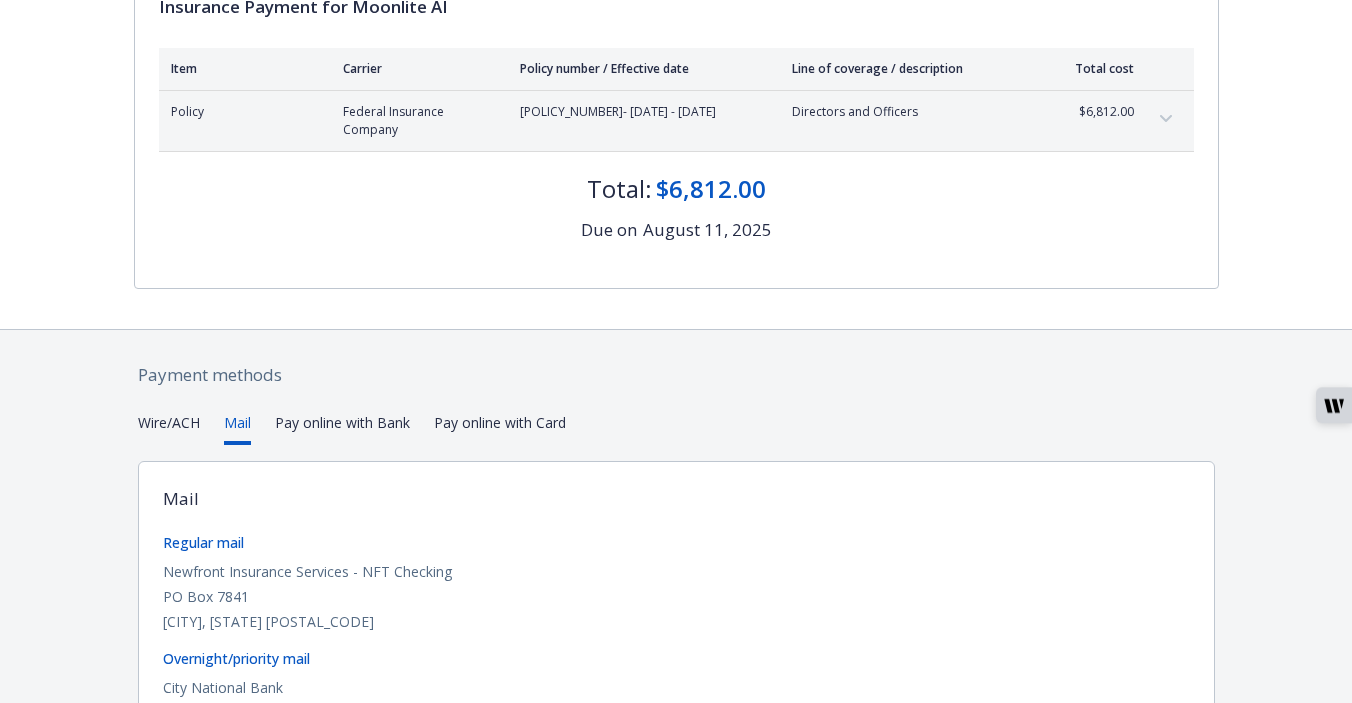 click on "Wire/ACH" at bounding box center (169, 428) 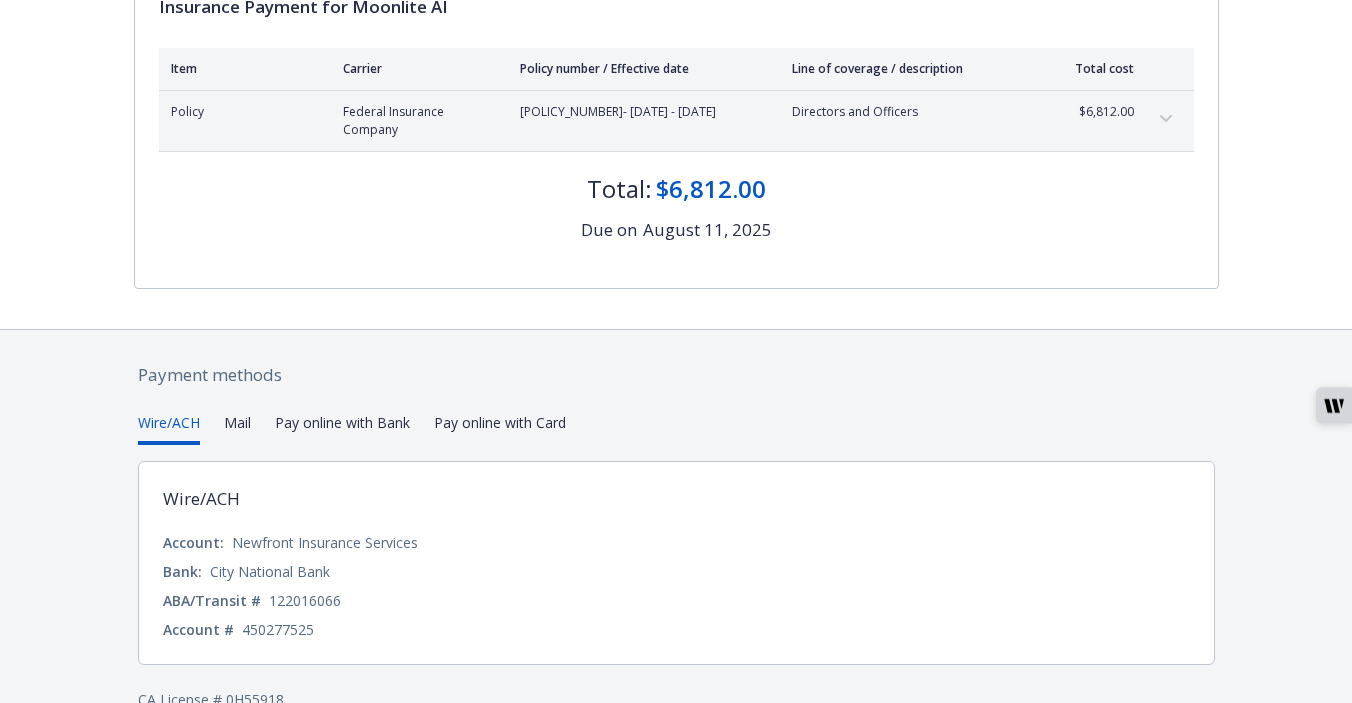 scroll, scrollTop: 278, scrollLeft: 0, axis: vertical 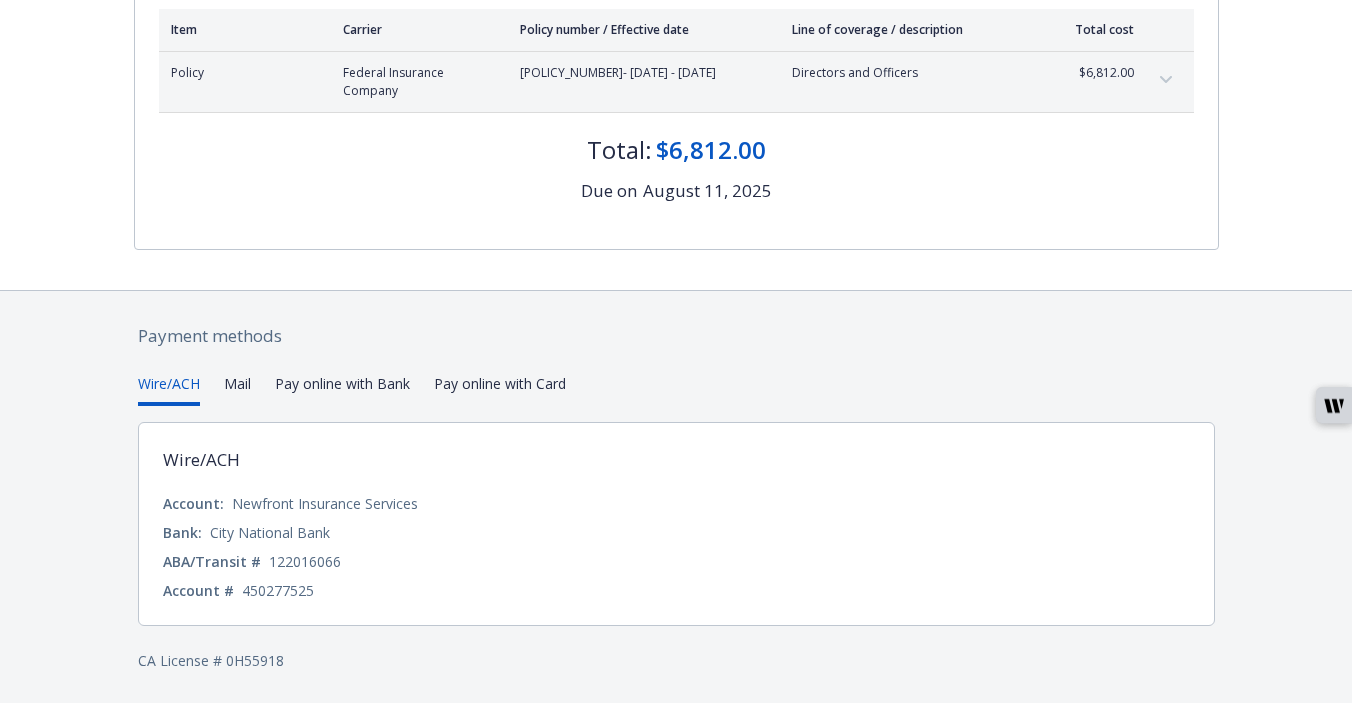 click on "Newfront Insurance Services" at bounding box center [325, 503] 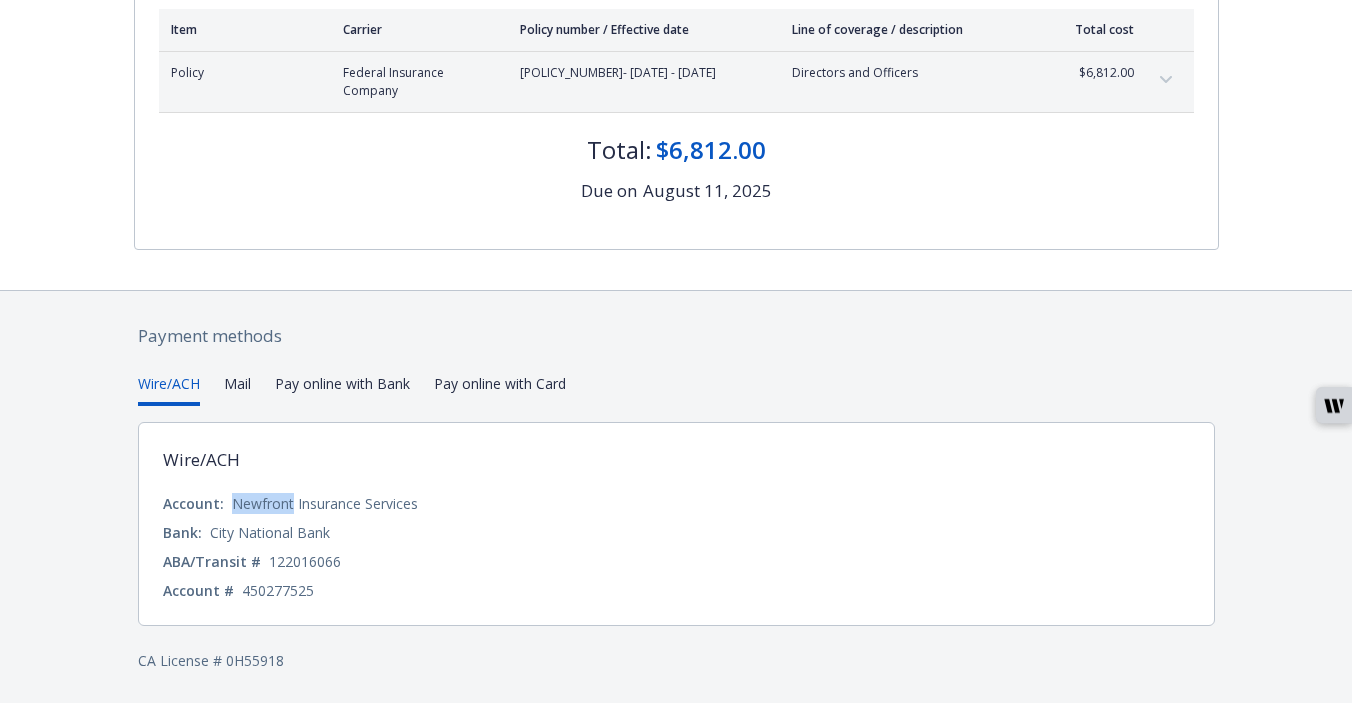 click on "Newfront Insurance Services" at bounding box center [325, 503] 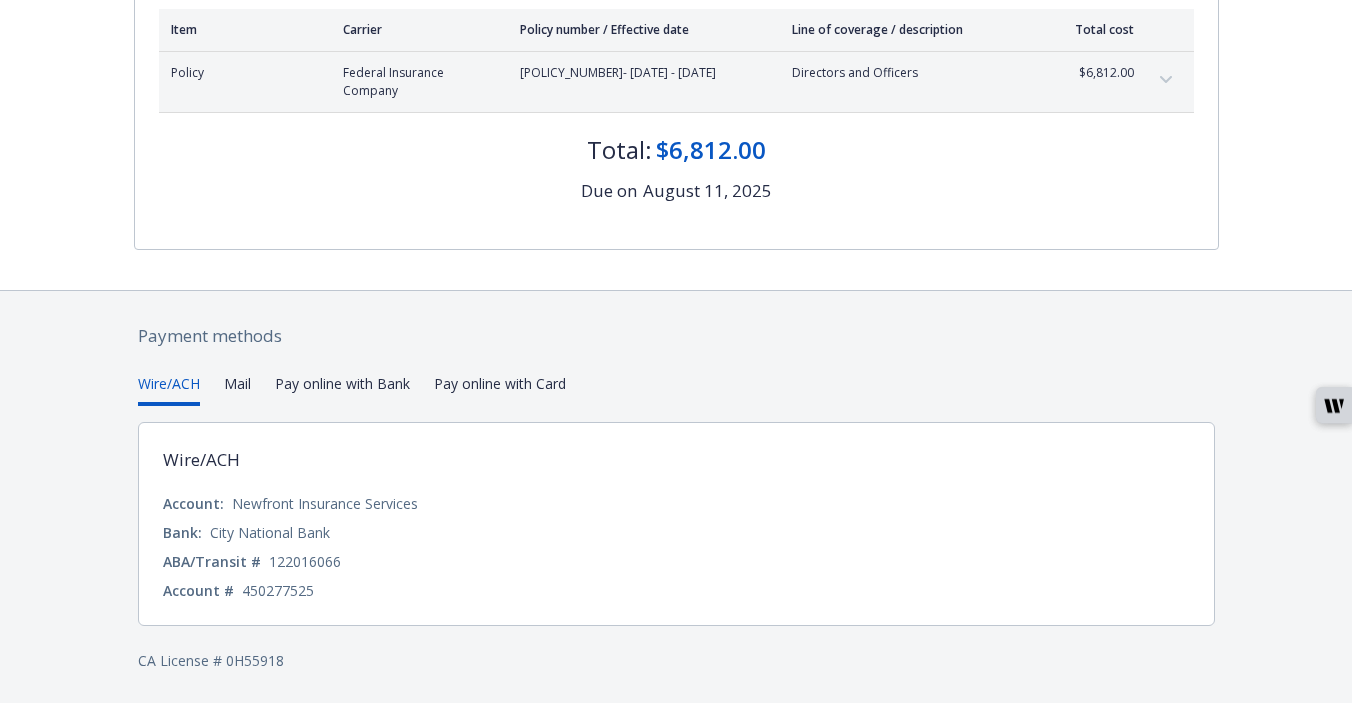 click on "Account: Newfront Insurance Services" at bounding box center (676, 503) 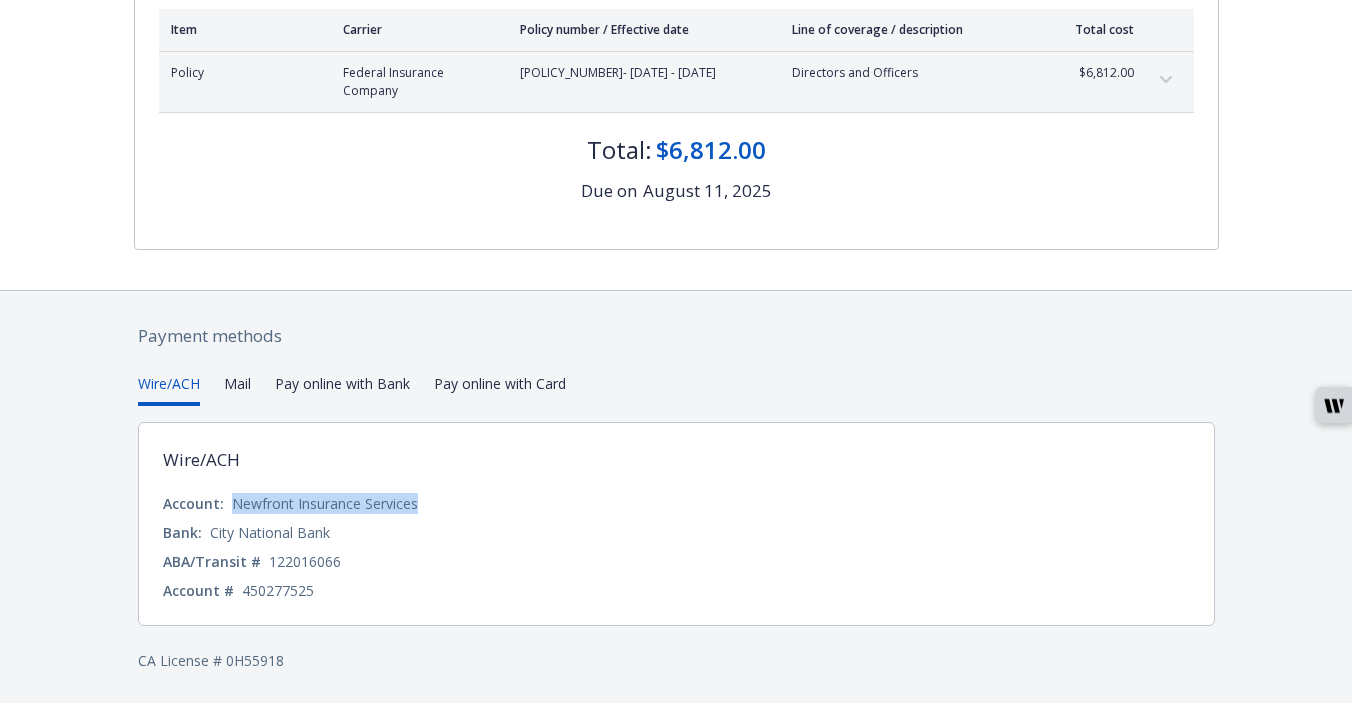 drag, startPoint x: 415, startPoint y: 511, endPoint x: 231, endPoint y: 509, distance: 184.01086 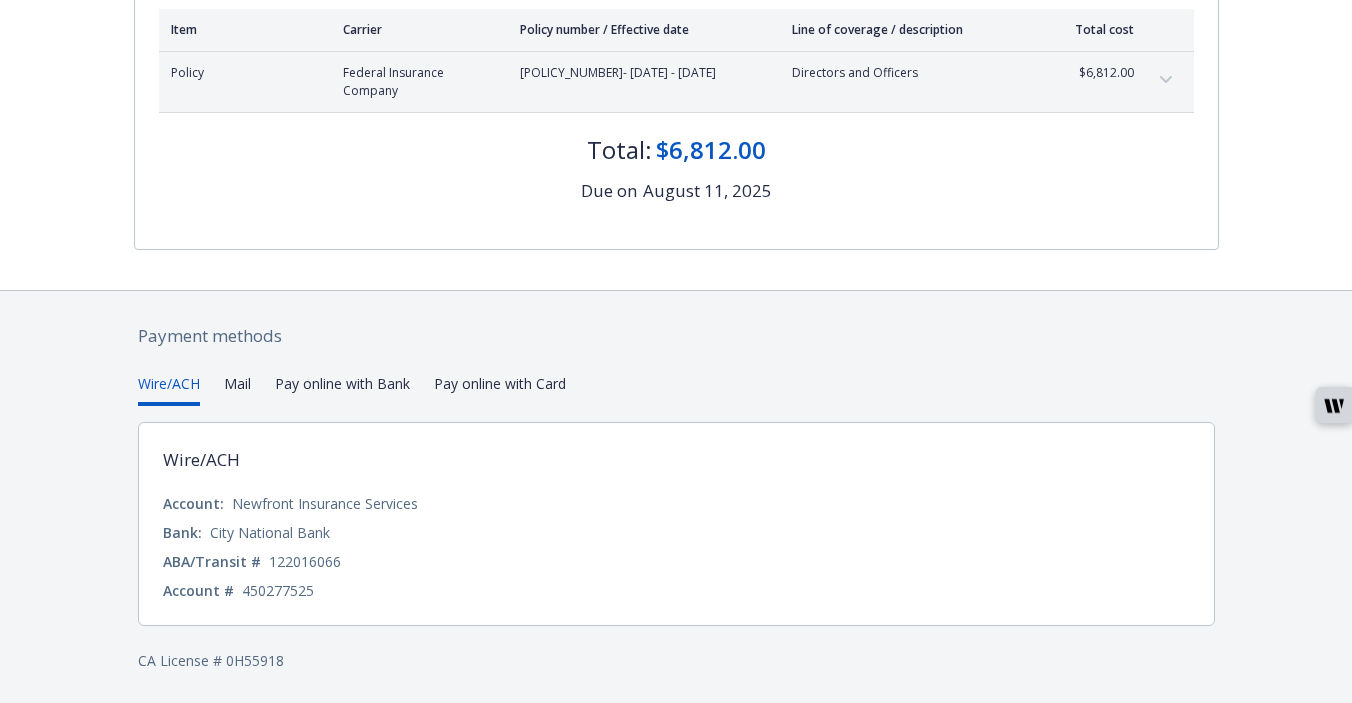 click on "Account: Newfront Insurance Services Bank: City National Bank ABA/Transit # 122016066 Account # 450277525" at bounding box center (676, 547) 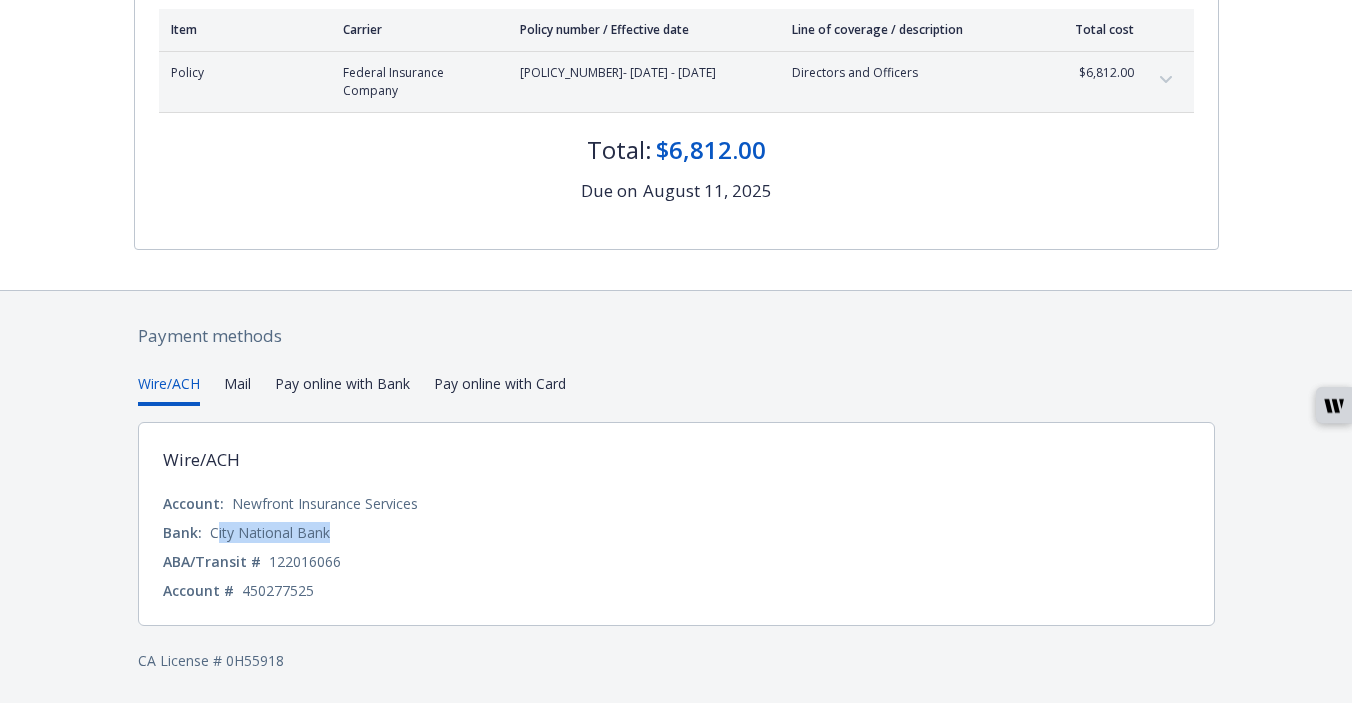 drag, startPoint x: 334, startPoint y: 533, endPoint x: 218, endPoint y: 533, distance: 116 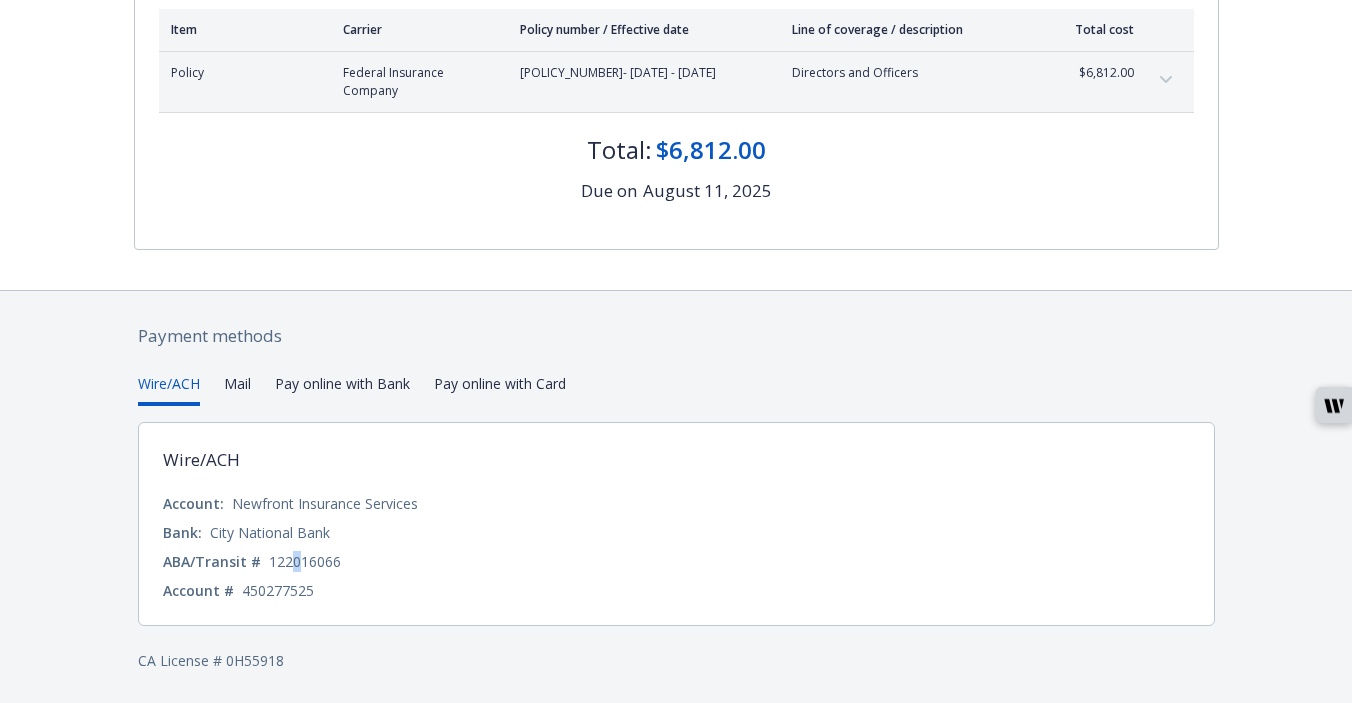 click on "122016066" at bounding box center [305, 561] 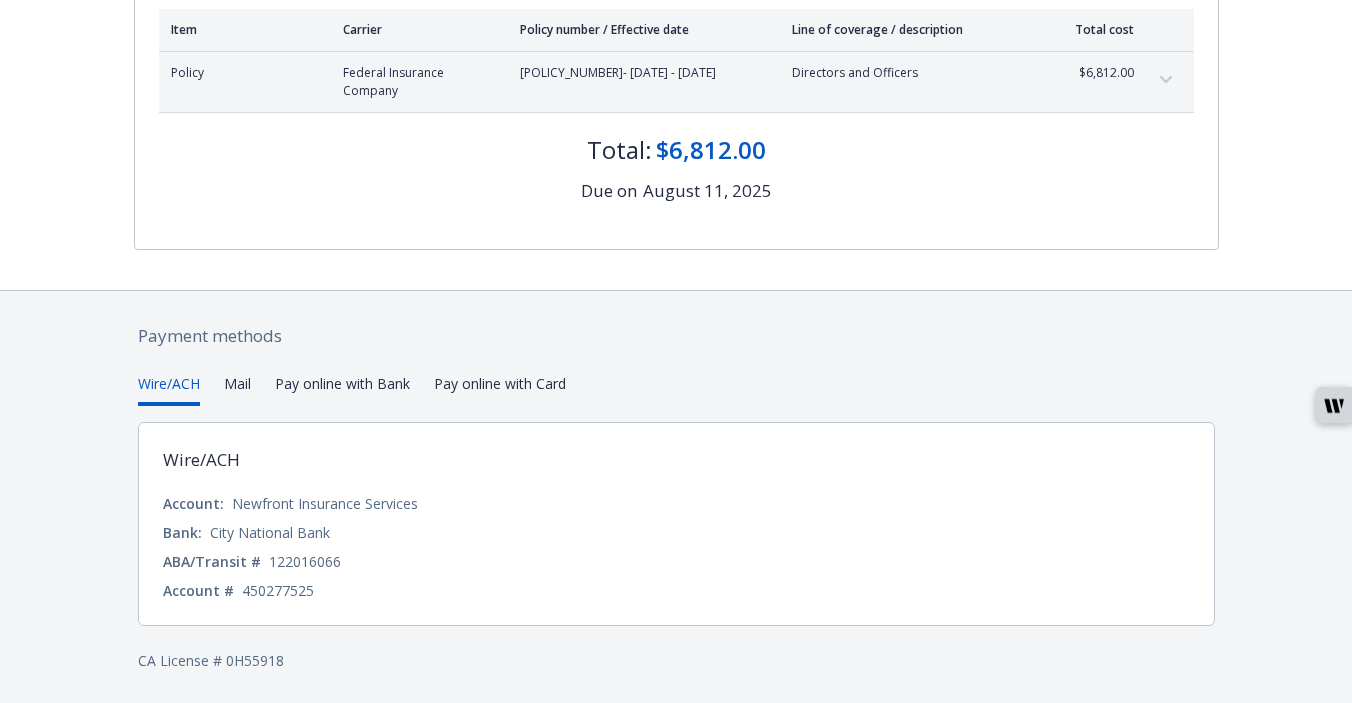 click on "122016066" at bounding box center [305, 561] 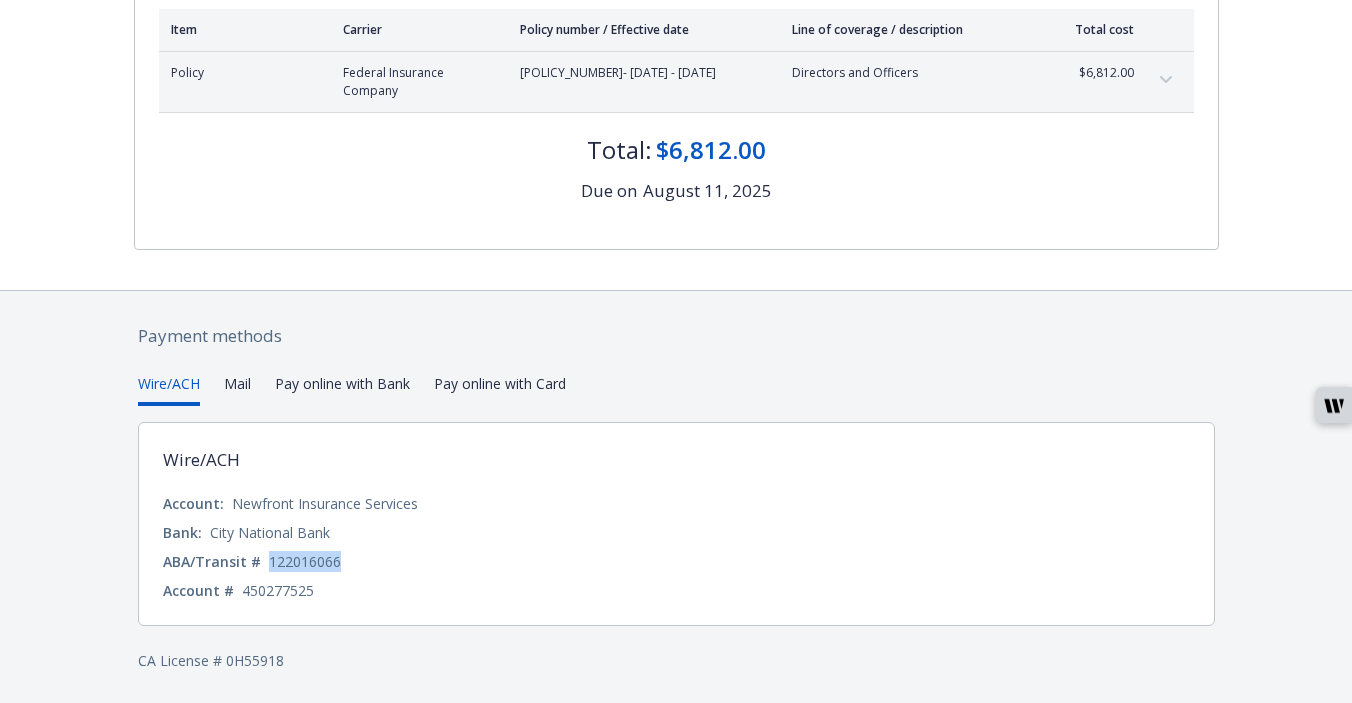 click on "122016066" at bounding box center [305, 561] 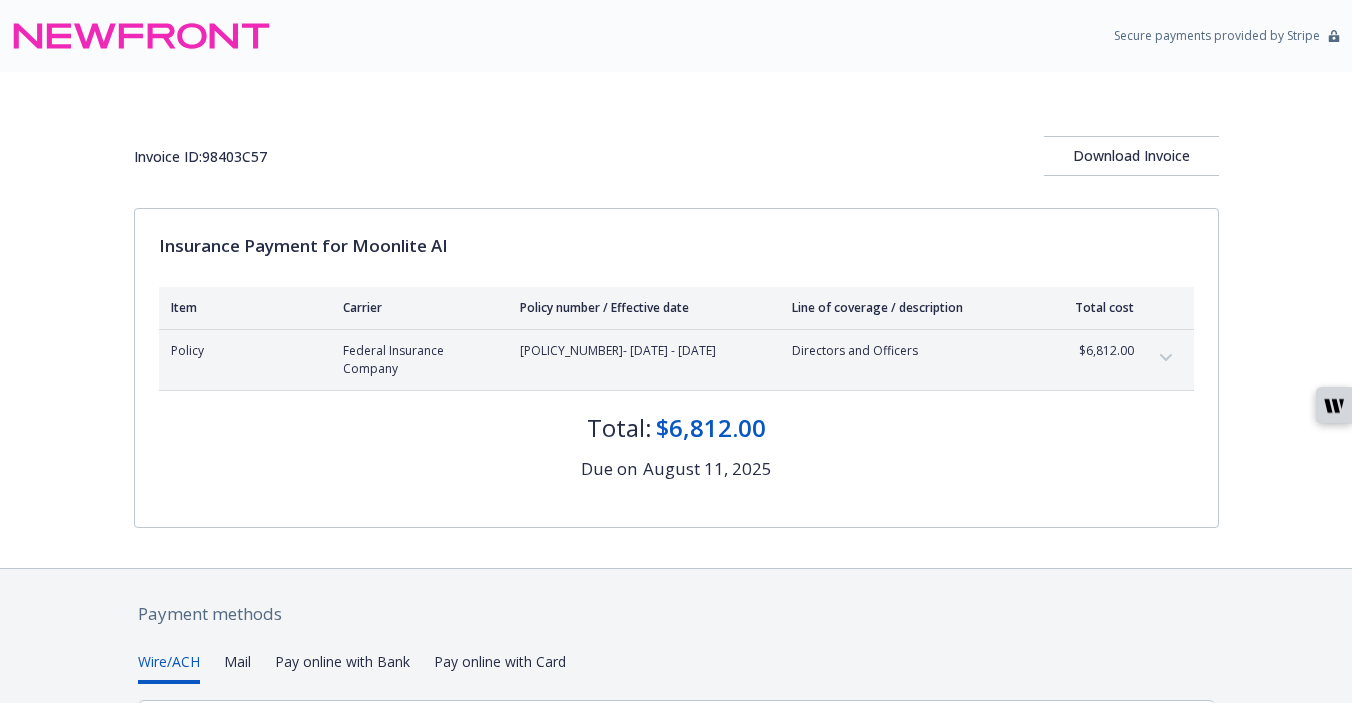 drag, startPoint x: 740, startPoint y: 343, endPoint x: 507, endPoint y: 348, distance: 233.05363 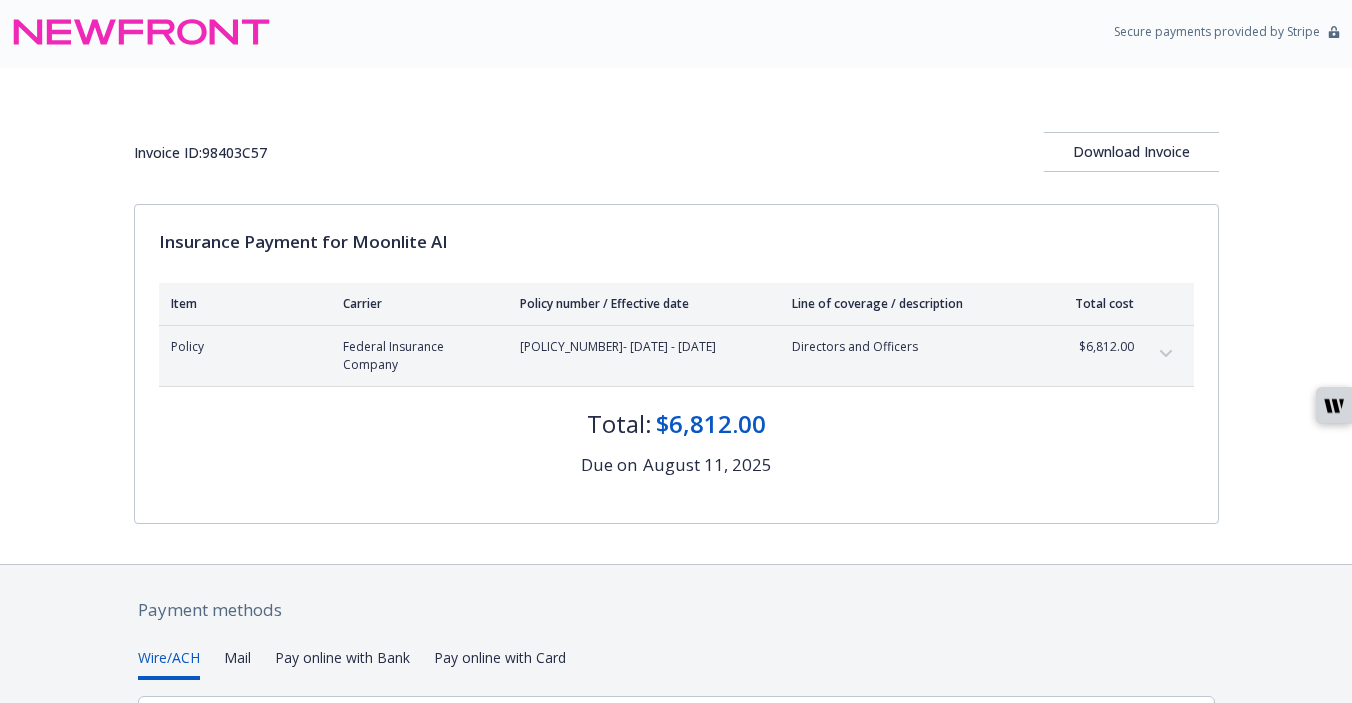 scroll, scrollTop: 0, scrollLeft: 0, axis: both 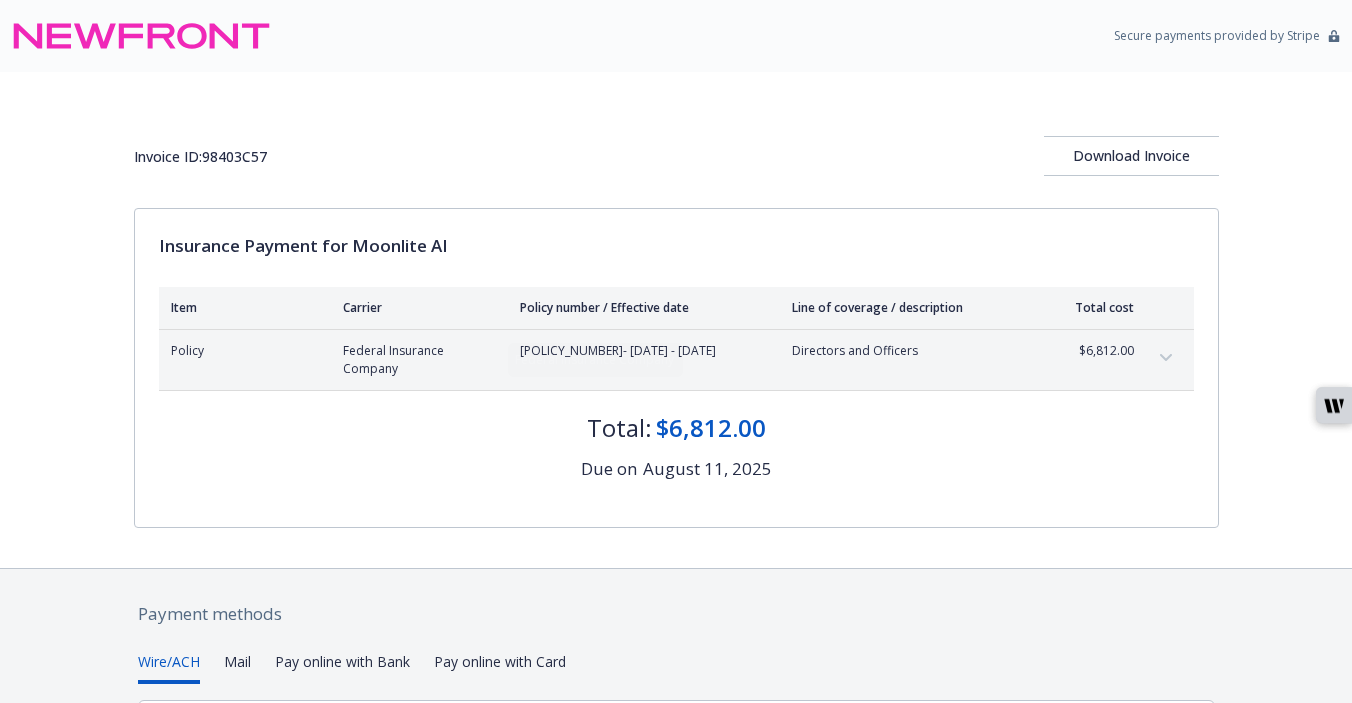 click on "Invoice ID:  98403C57" at bounding box center (200, 156) 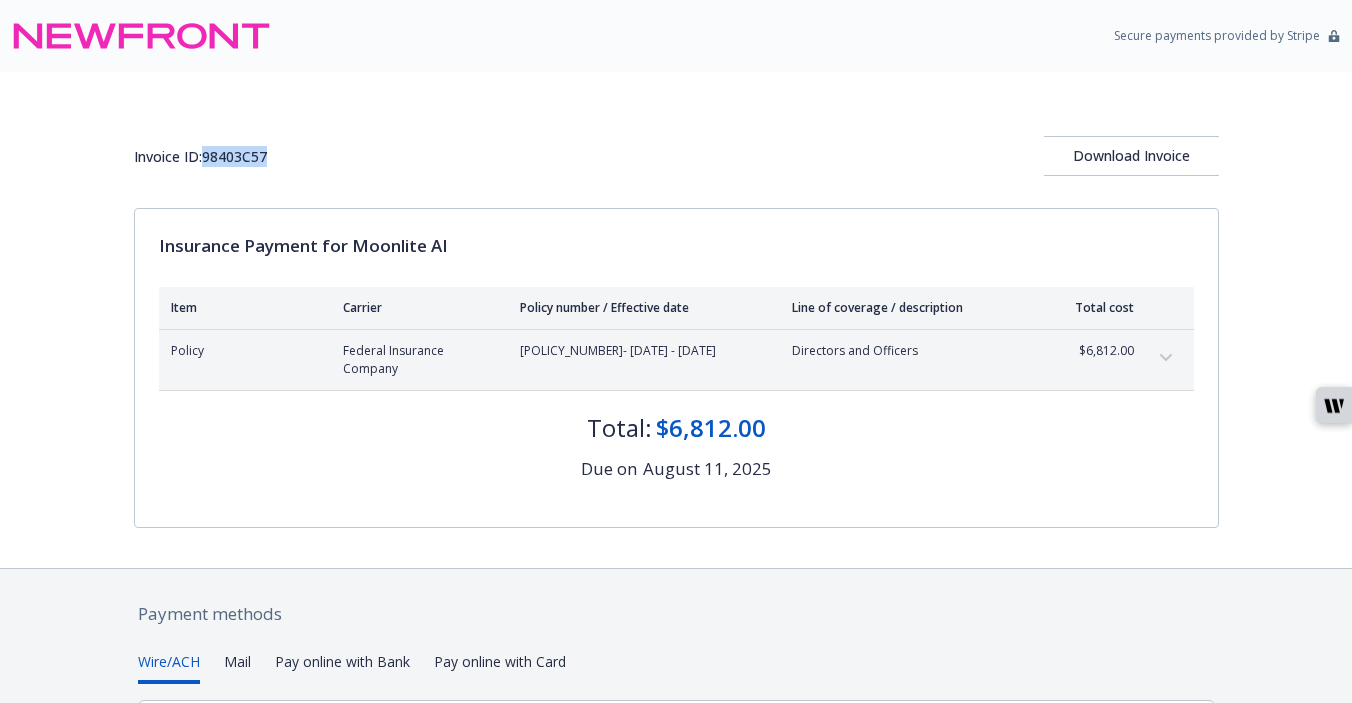click on "Invoice ID:  98403C57" at bounding box center (200, 156) 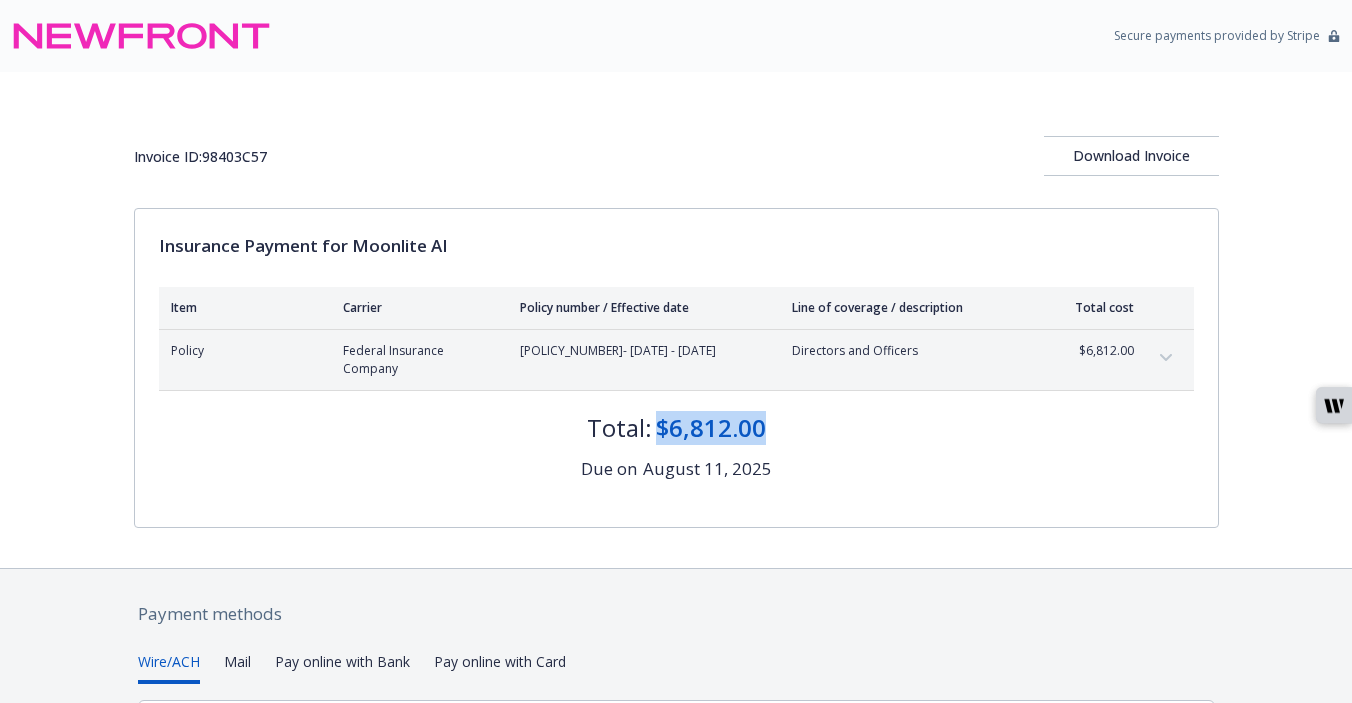 drag, startPoint x: 778, startPoint y: 427, endPoint x: 655, endPoint y: 429, distance: 123.01626 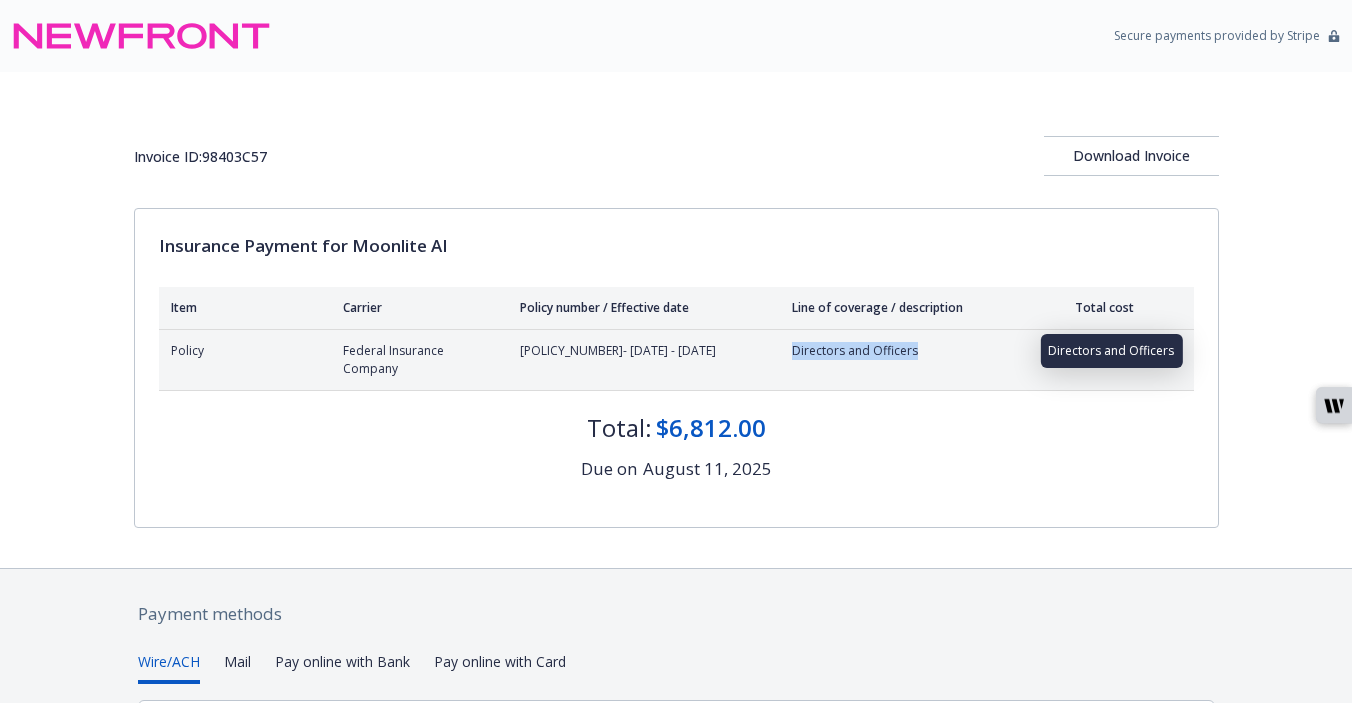 drag, startPoint x: 945, startPoint y: 350, endPoint x: 779, endPoint y: 355, distance: 166.07529 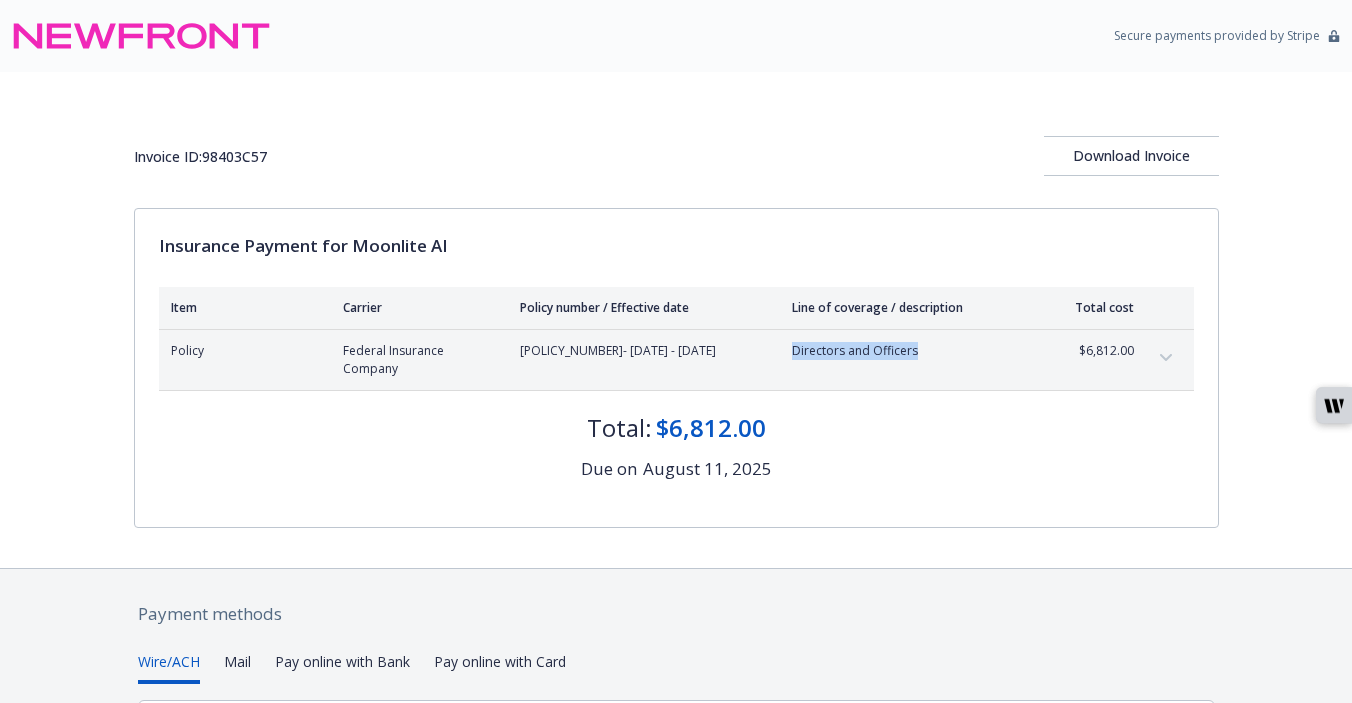 copy on "Directors and Officers" 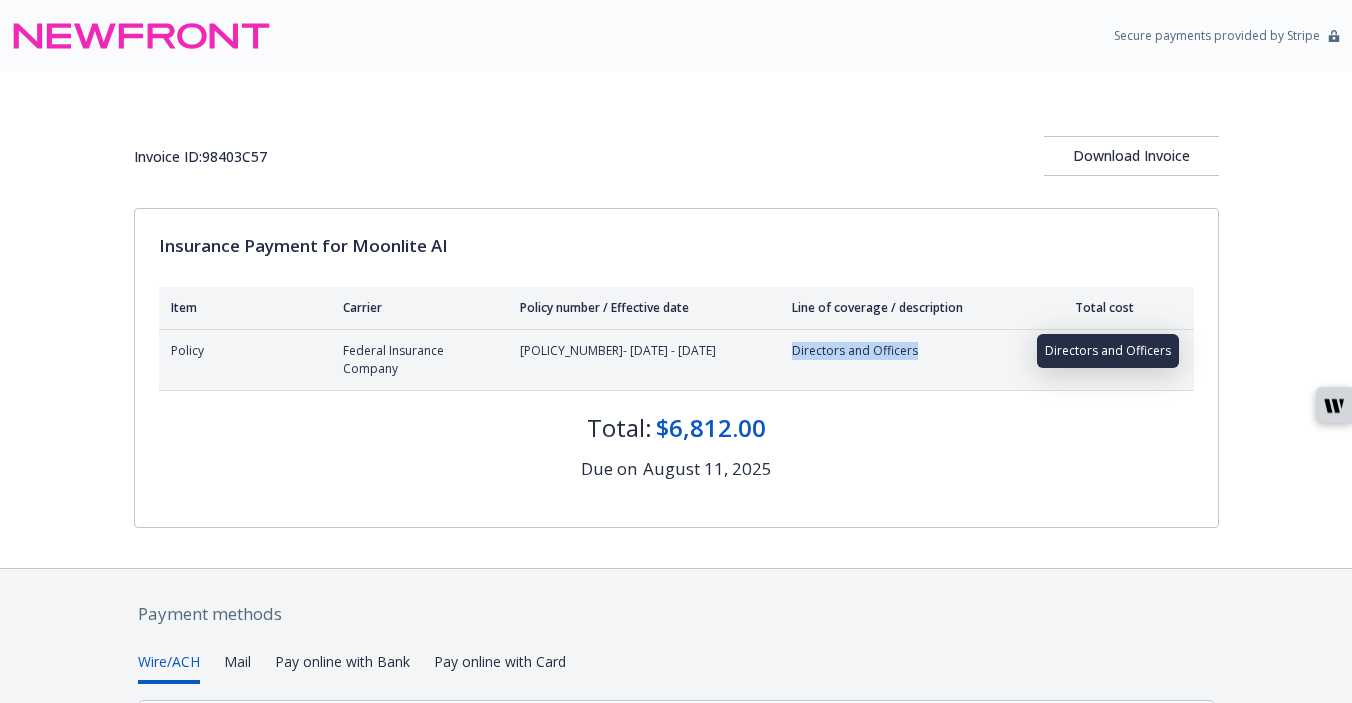 scroll, scrollTop: 278, scrollLeft: 0, axis: vertical 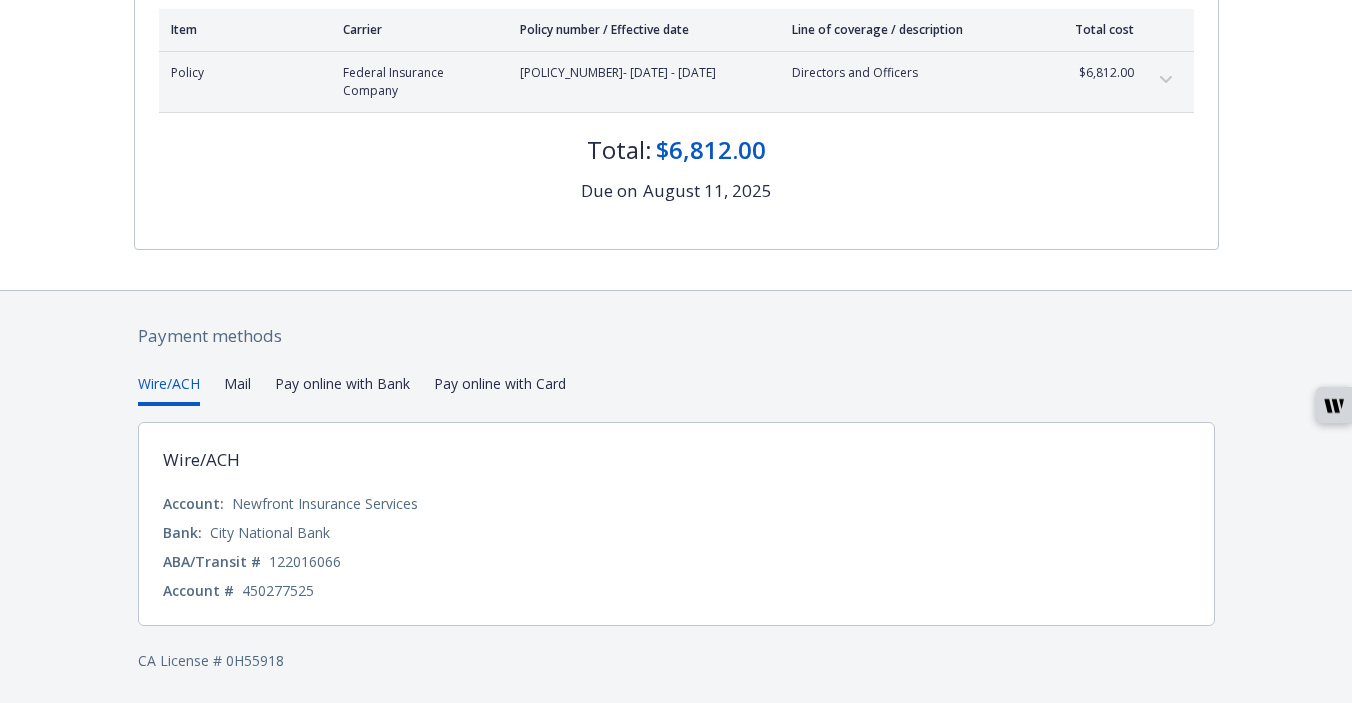 click on "122016066" at bounding box center [305, 561] 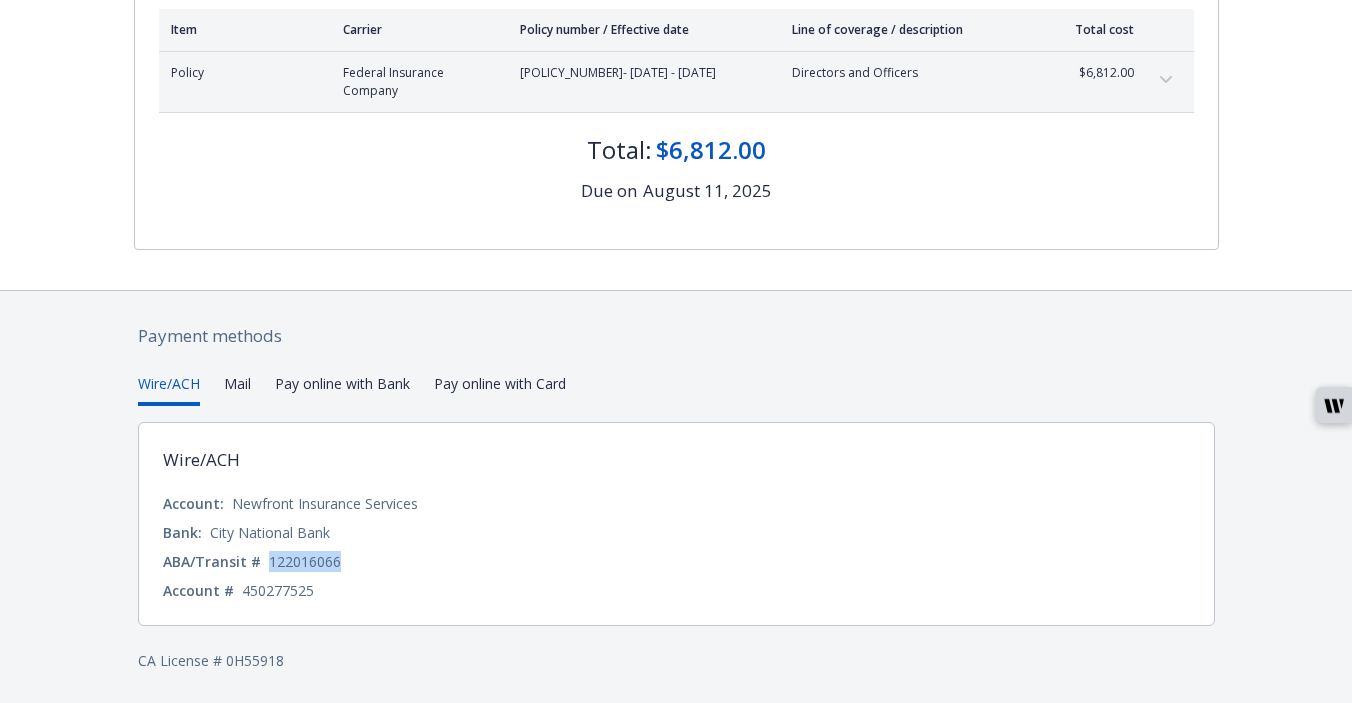 click on "122016066" at bounding box center [305, 561] 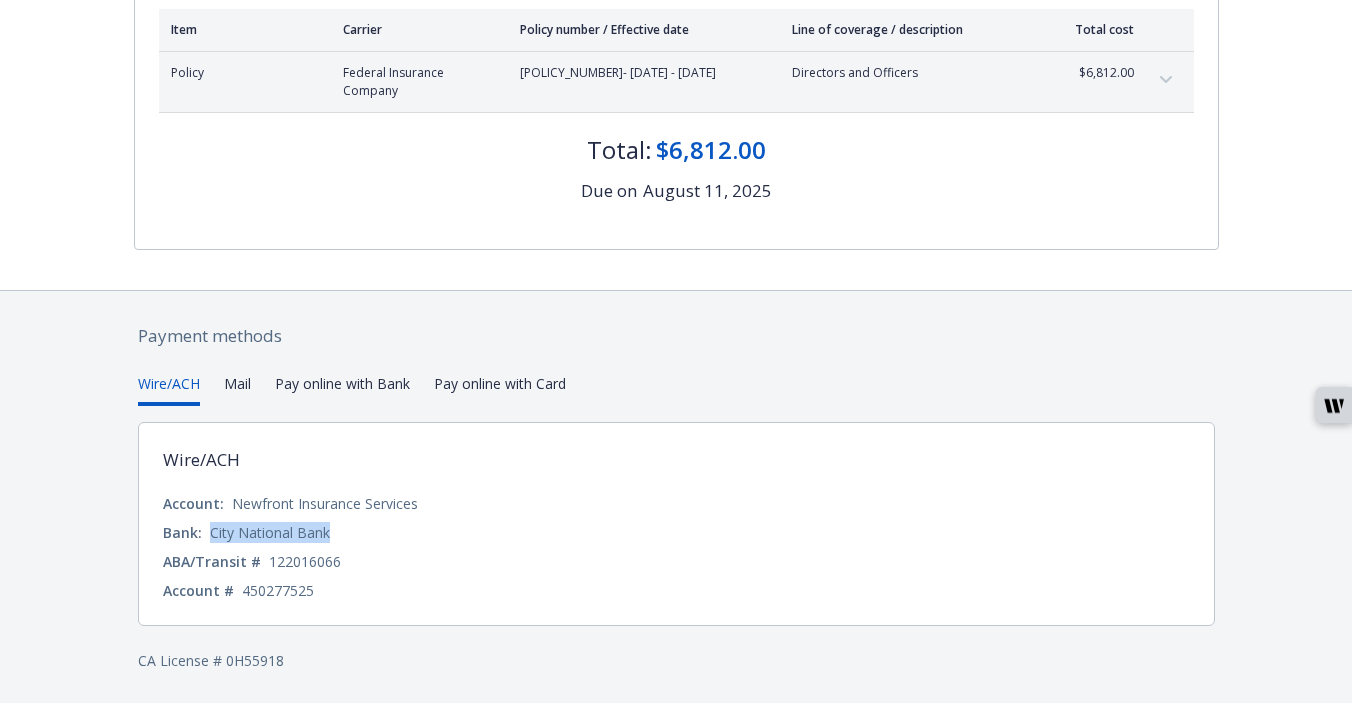 drag, startPoint x: 352, startPoint y: 524, endPoint x: 199, endPoint y: 526, distance: 153.01308 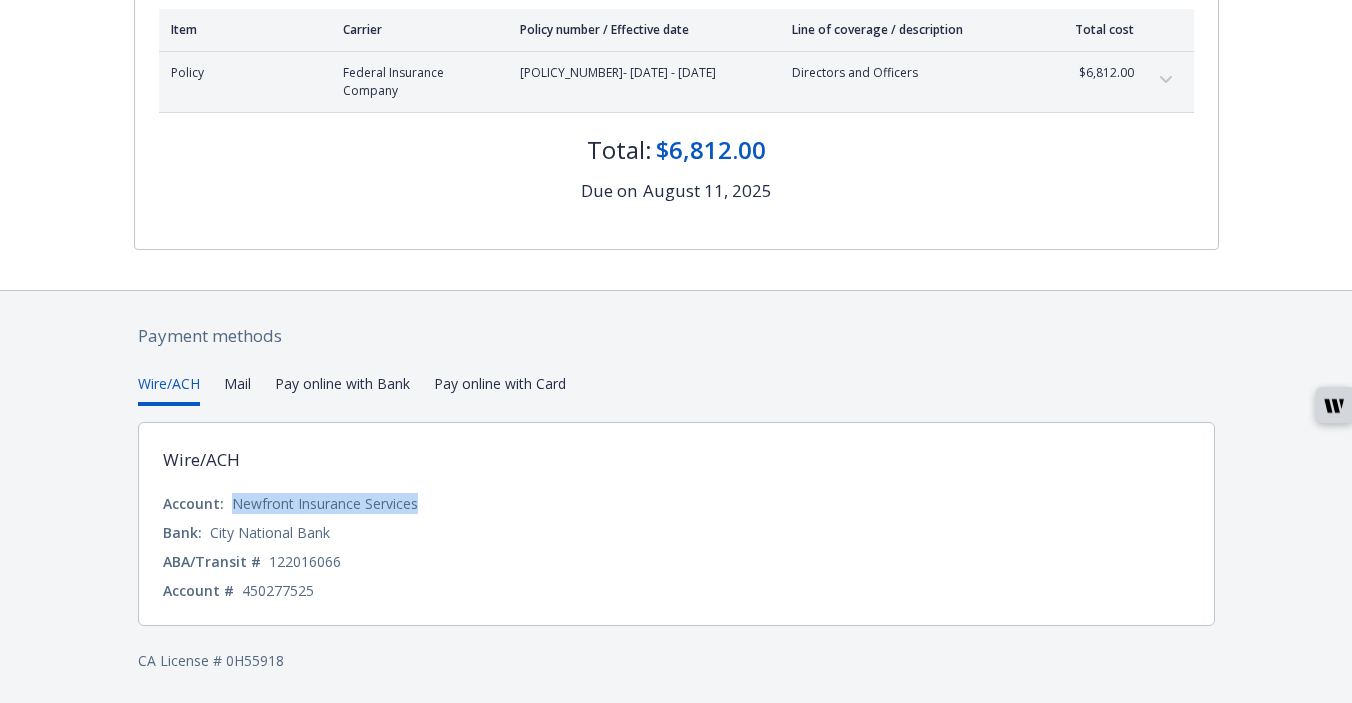 drag, startPoint x: 420, startPoint y: 508, endPoint x: 228, endPoint y: 512, distance: 192.04166 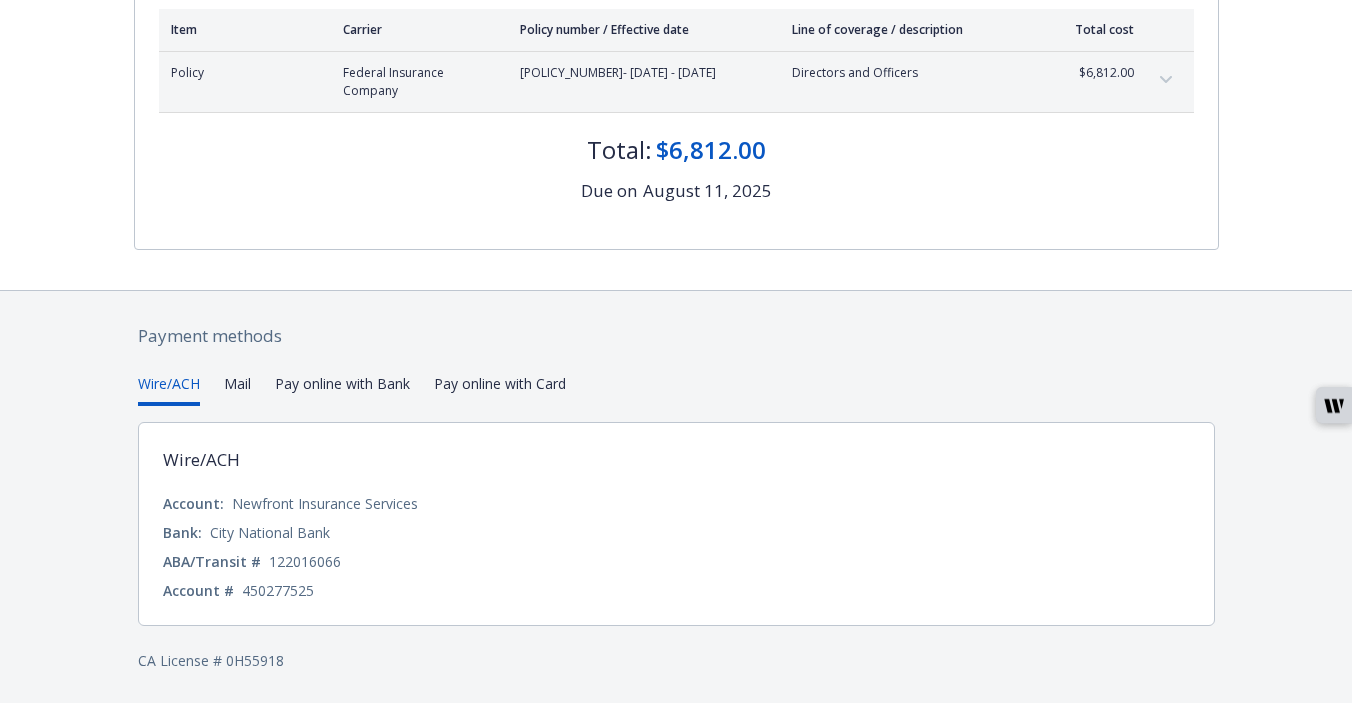 click on "450277525" at bounding box center [278, 590] 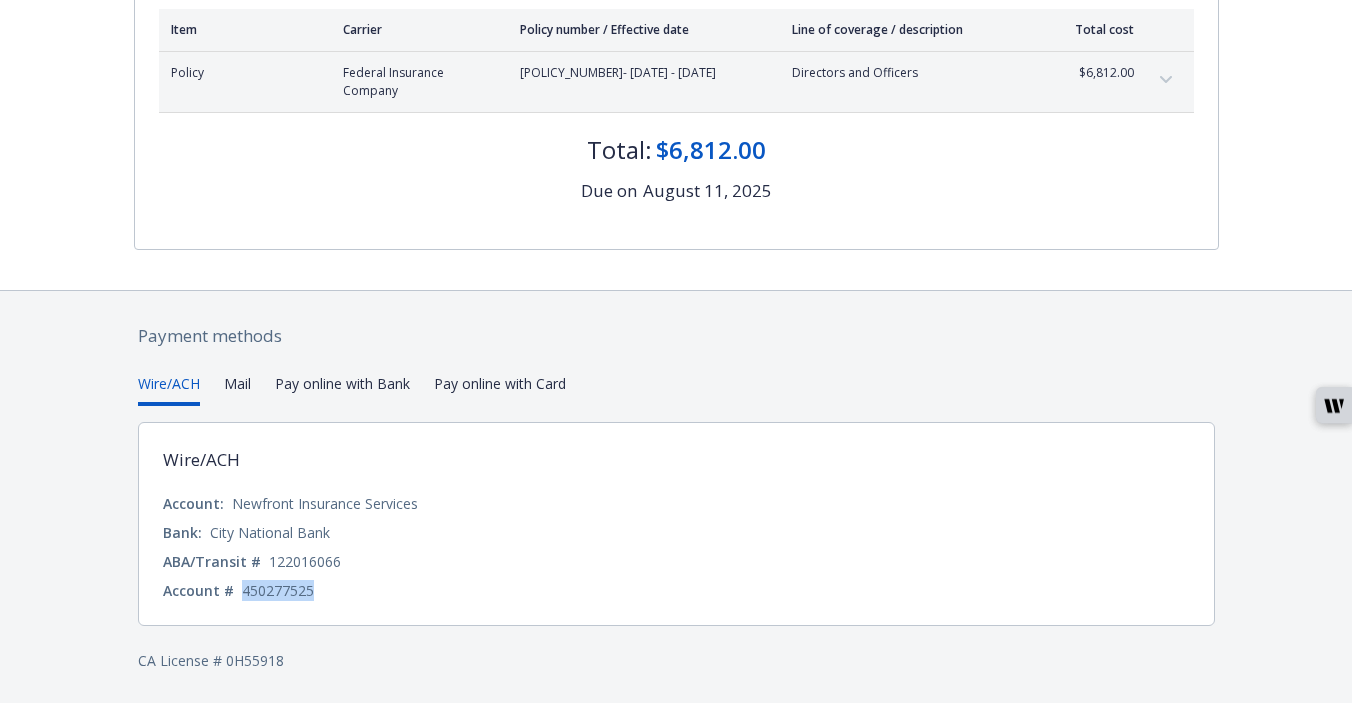 click on "450277525" at bounding box center [278, 590] 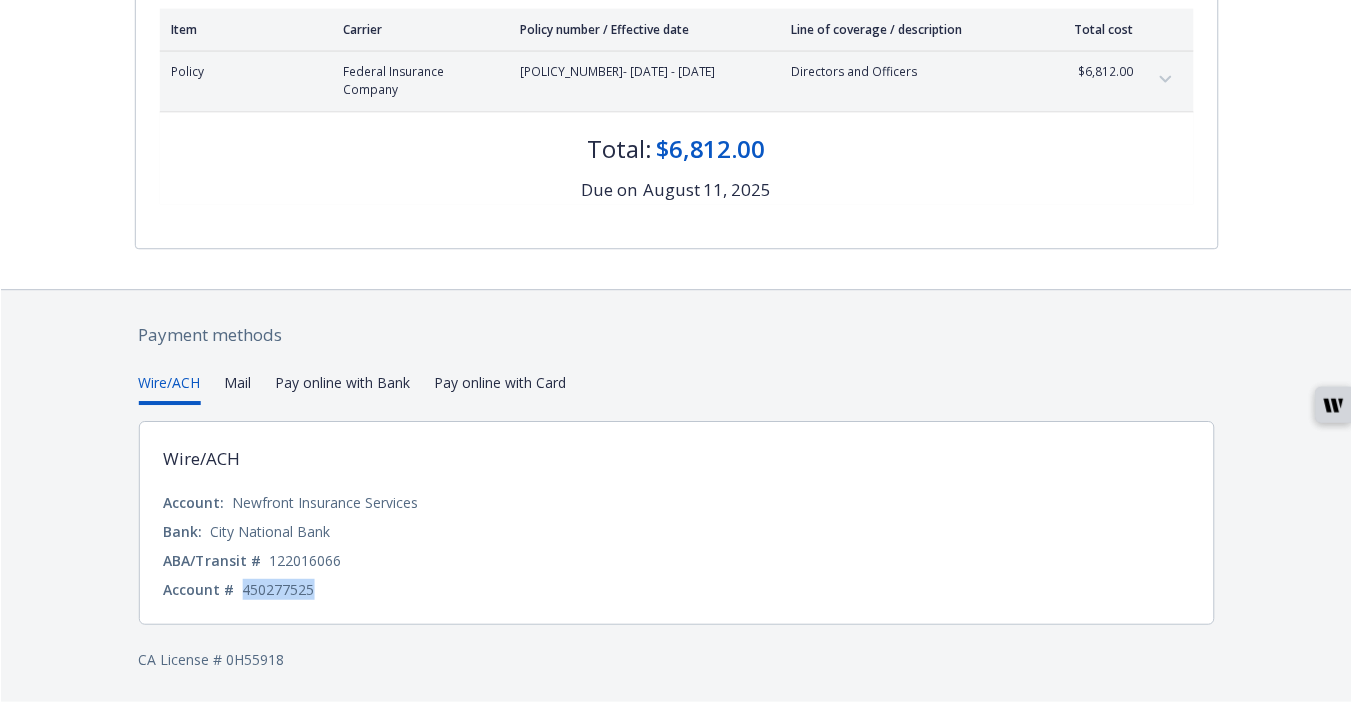 scroll, scrollTop: 0, scrollLeft: 0, axis: both 